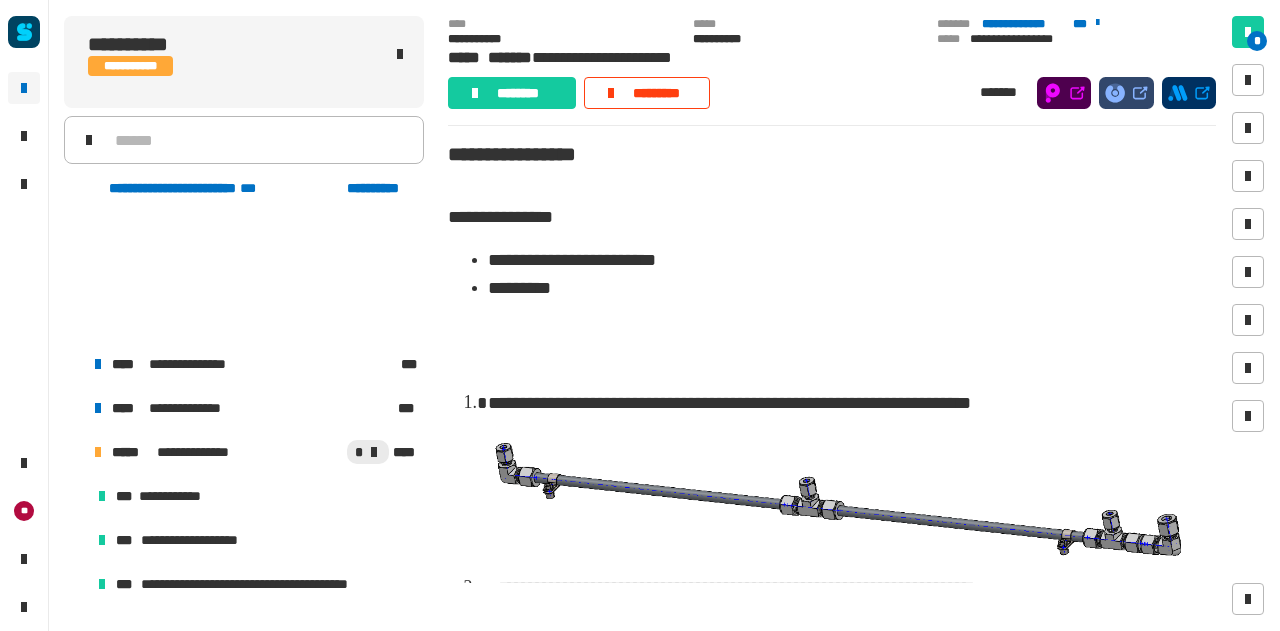 scroll, scrollTop: 0, scrollLeft: 0, axis: both 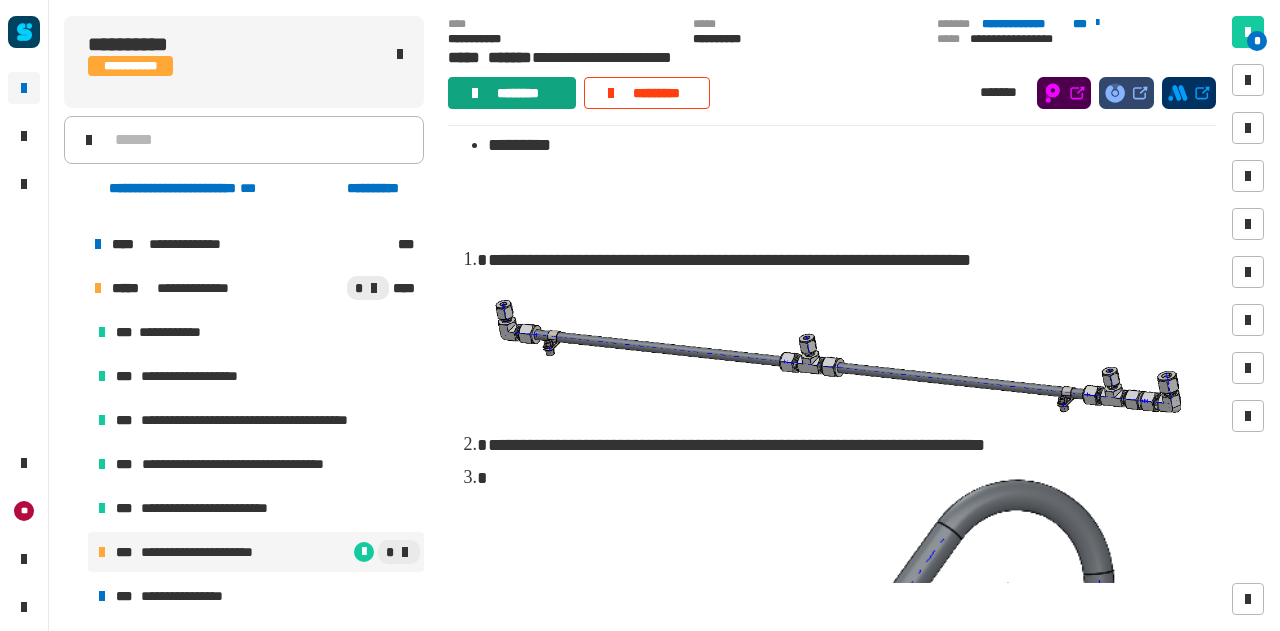 click on "********" 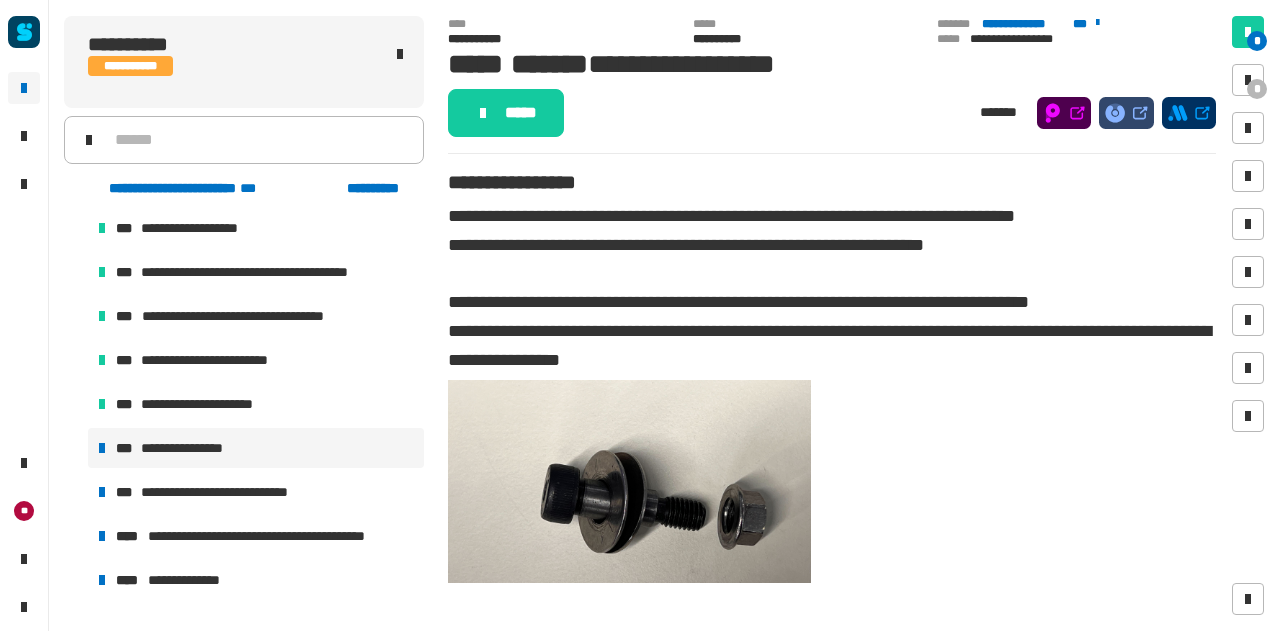 scroll, scrollTop: 318, scrollLeft: 0, axis: vertical 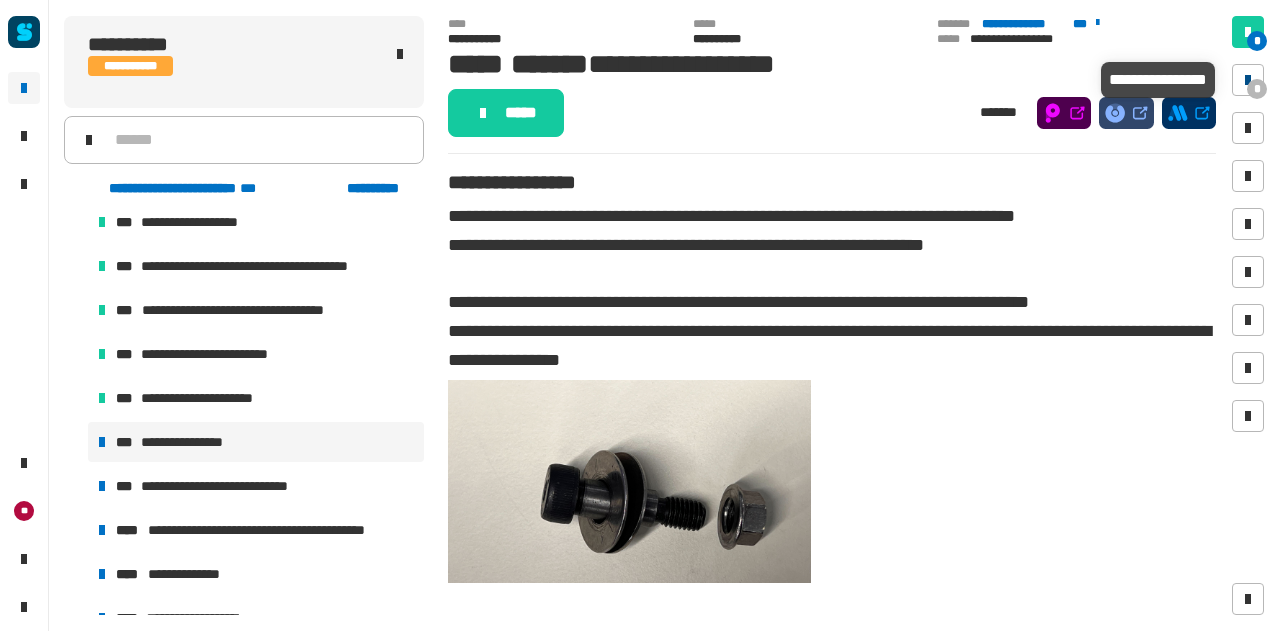 click at bounding box center (1248, 80) 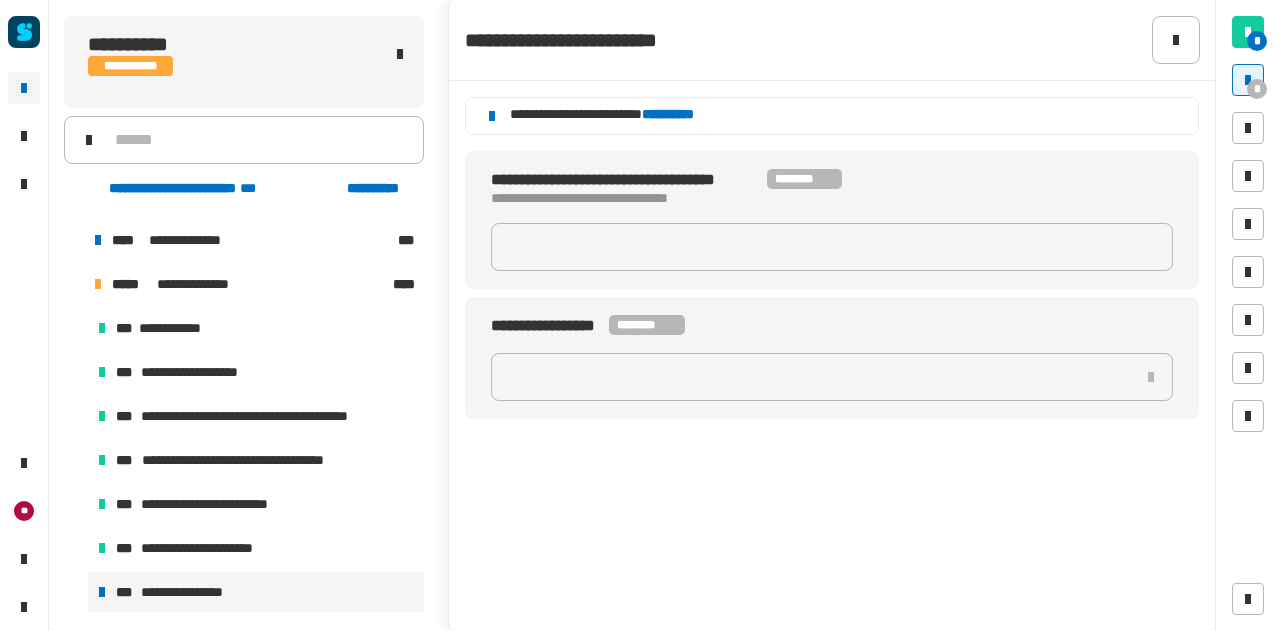 scroll, scrollTop: 119, scrollLeft: 0, axis: vertical 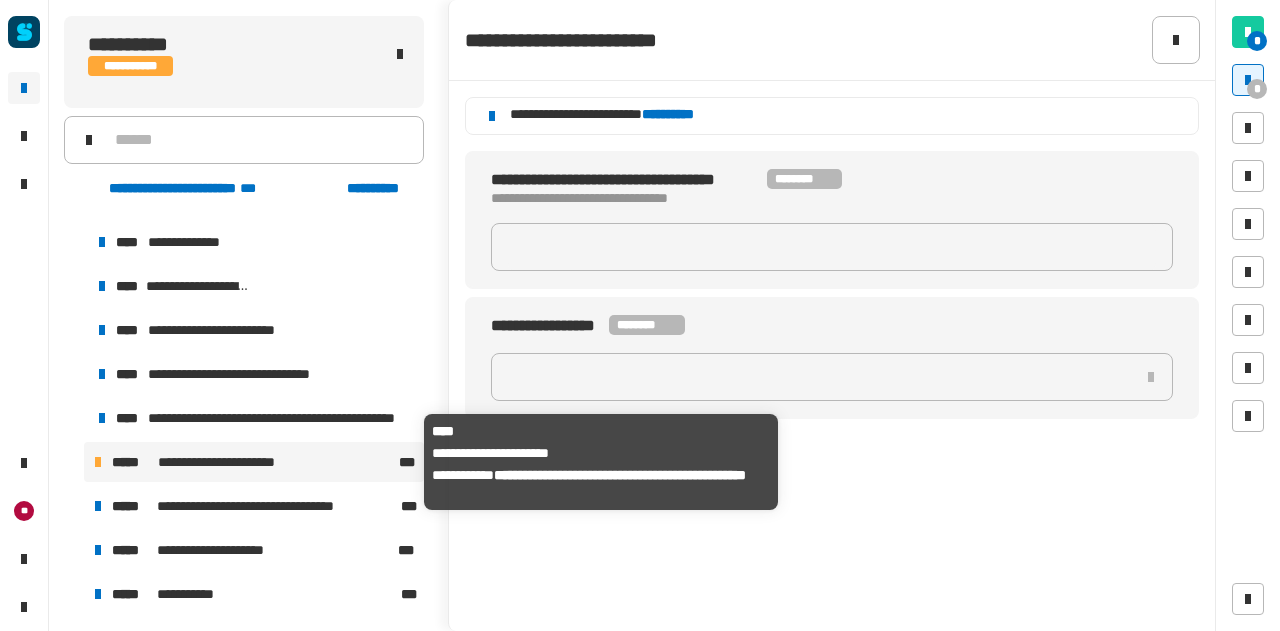 click on "**********" at bounding box center [253, 462] 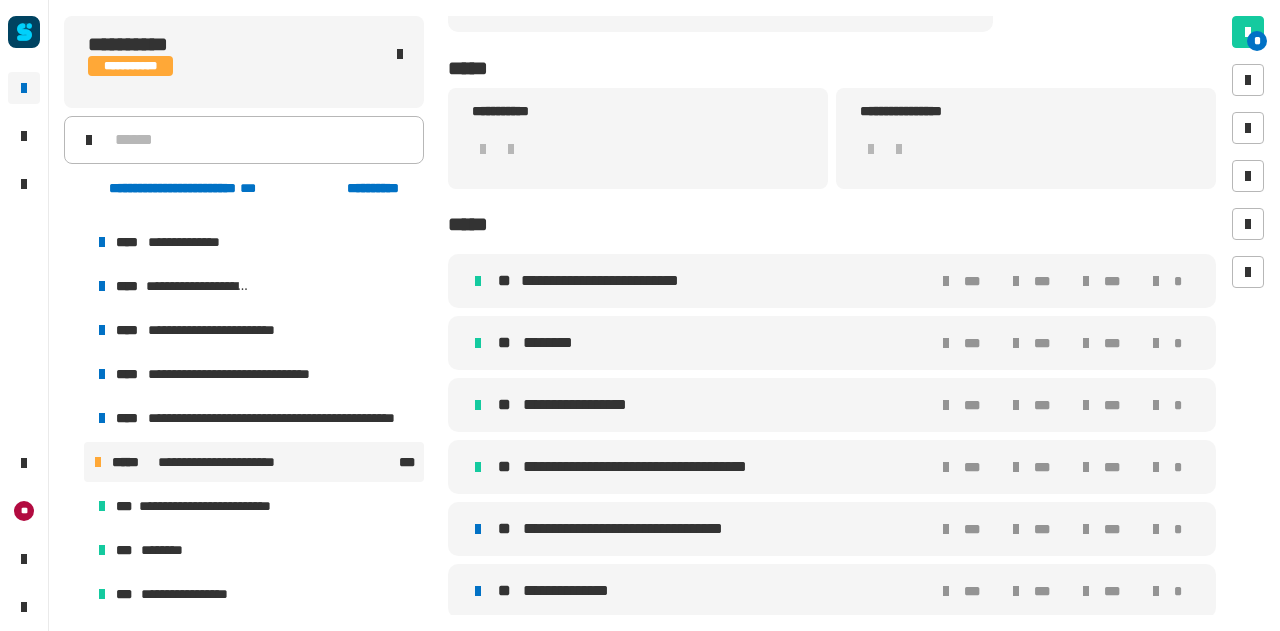 scroll, scrollTop: 477, scrollLeft: 0, axis: vertical 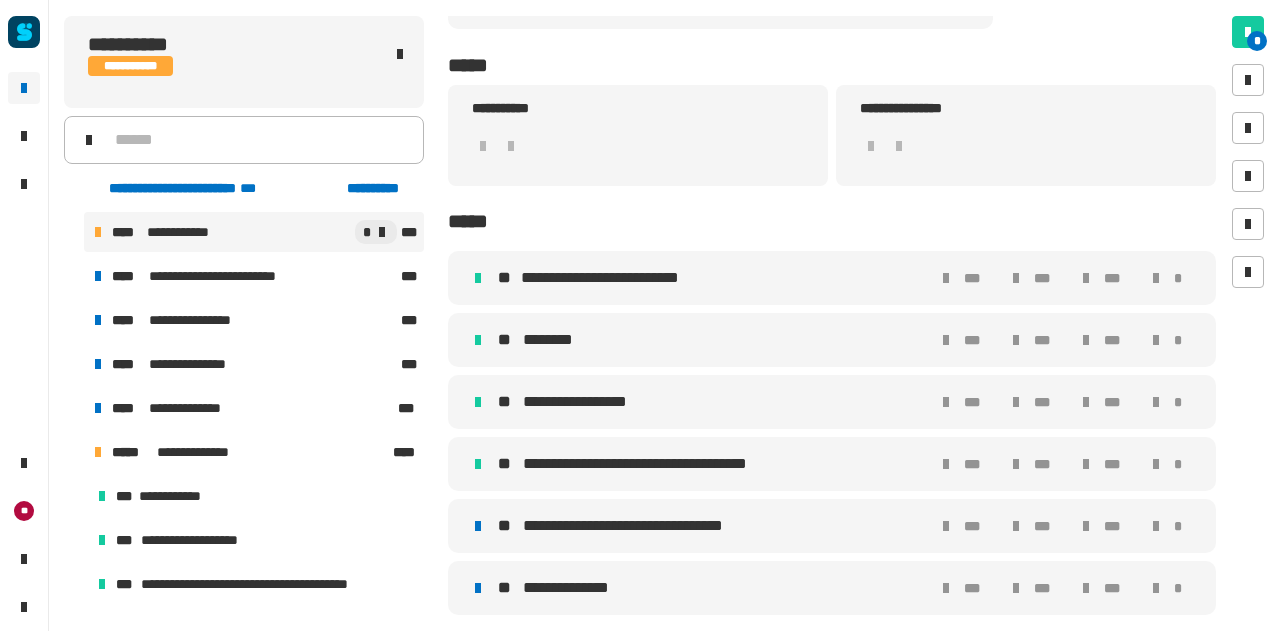 click on "**********" at bounding box center [254, 232] 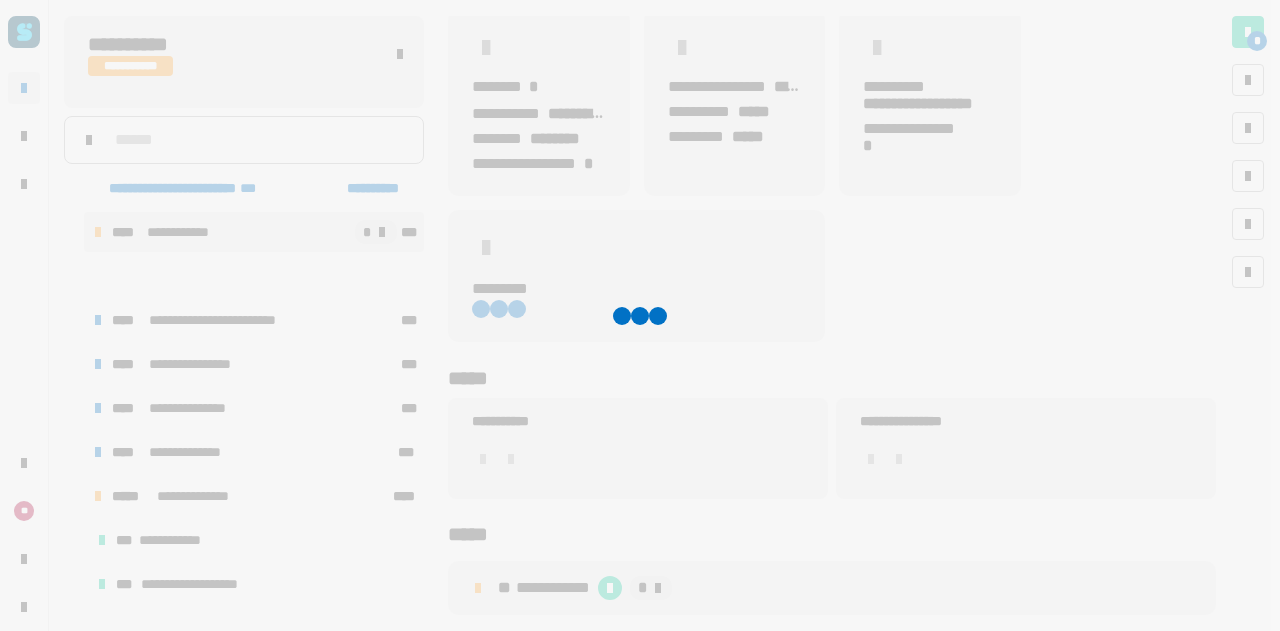 scroll, scrollTop: 167, scrollLeft: 0, axis: vertical 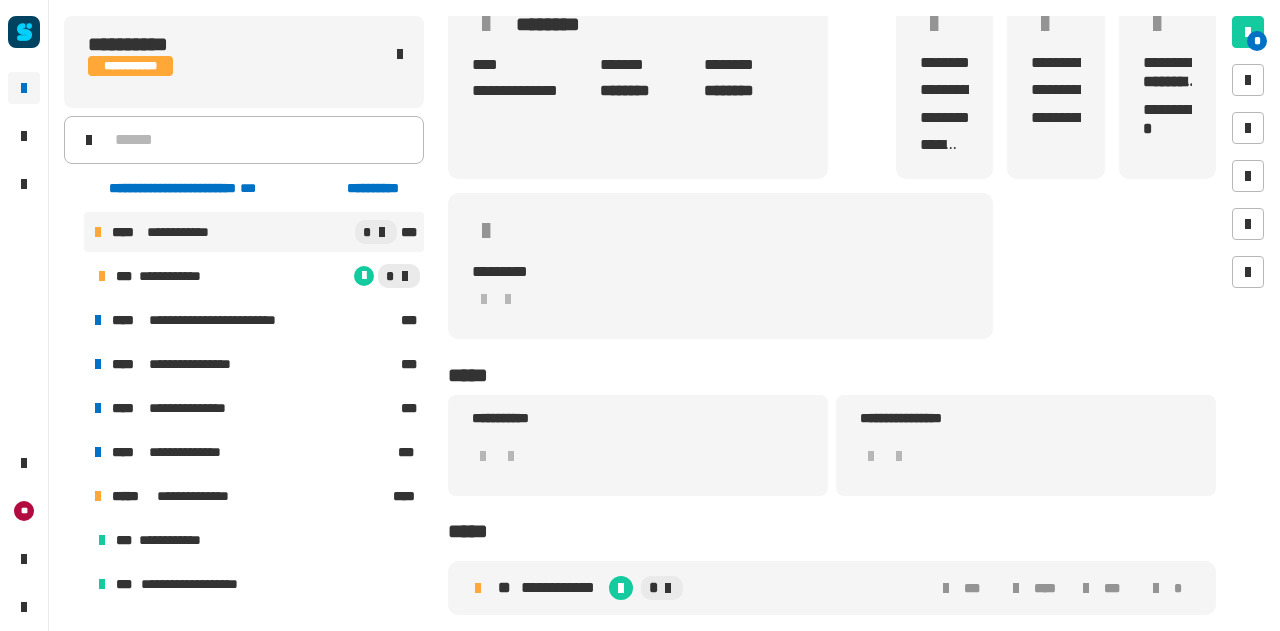 click on "**********" at bounding box center [832, 588] 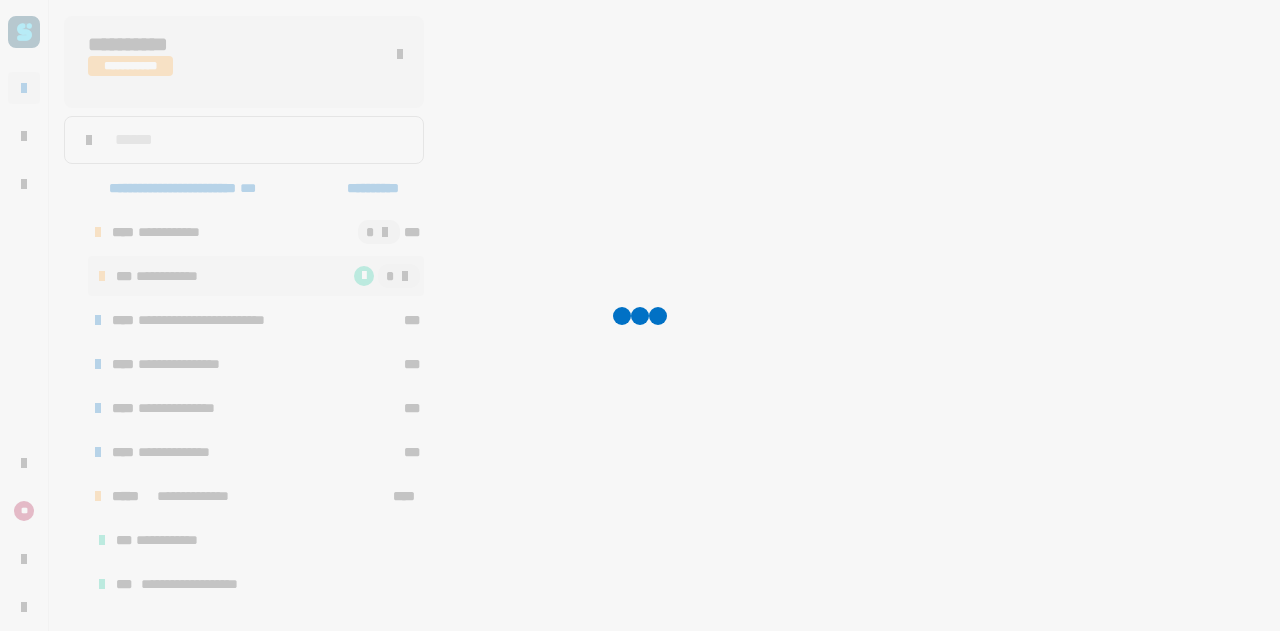 scroll, scrollTop: 0, scrollLeft: 0, axis: both 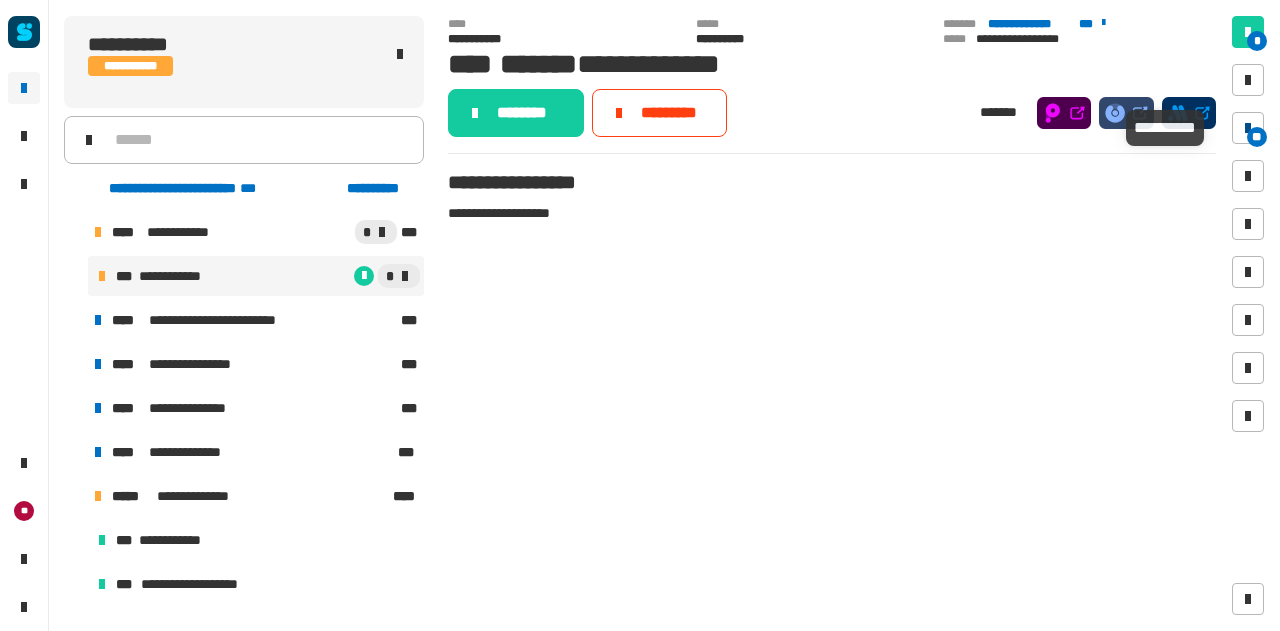 click at bounding box center (1248, 128) 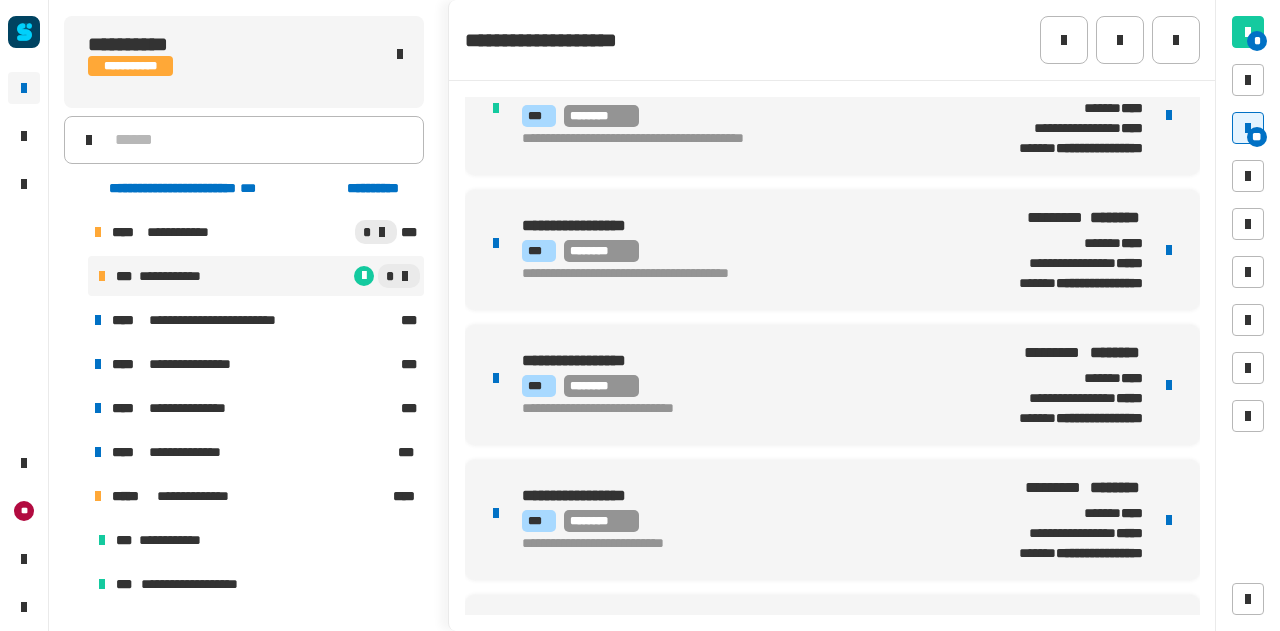 scroll, scrollTop: 517, scrollLeft: 0, axis: vertical 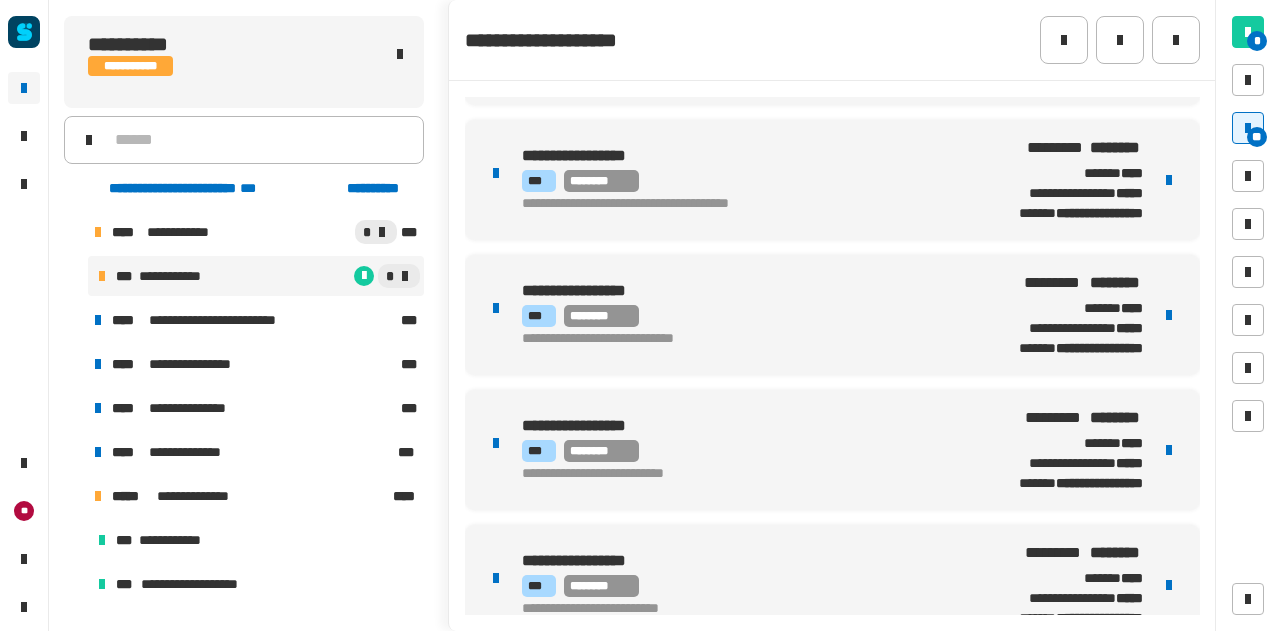 click on "**********" at bounding box center (731, 426) 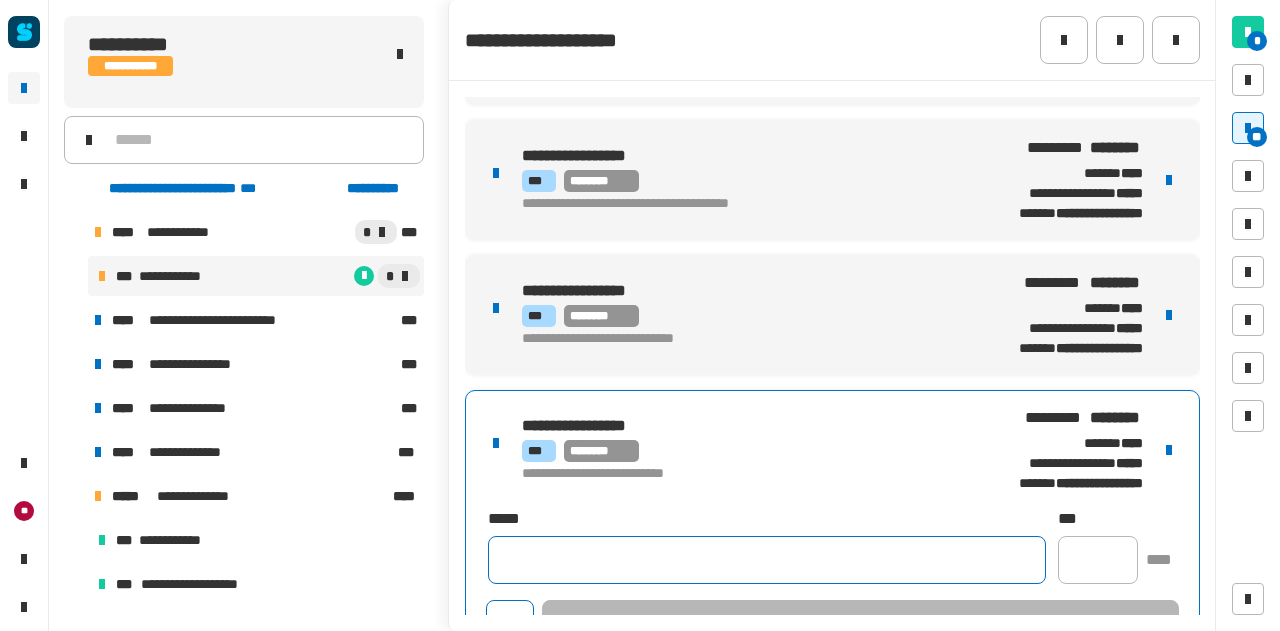 click 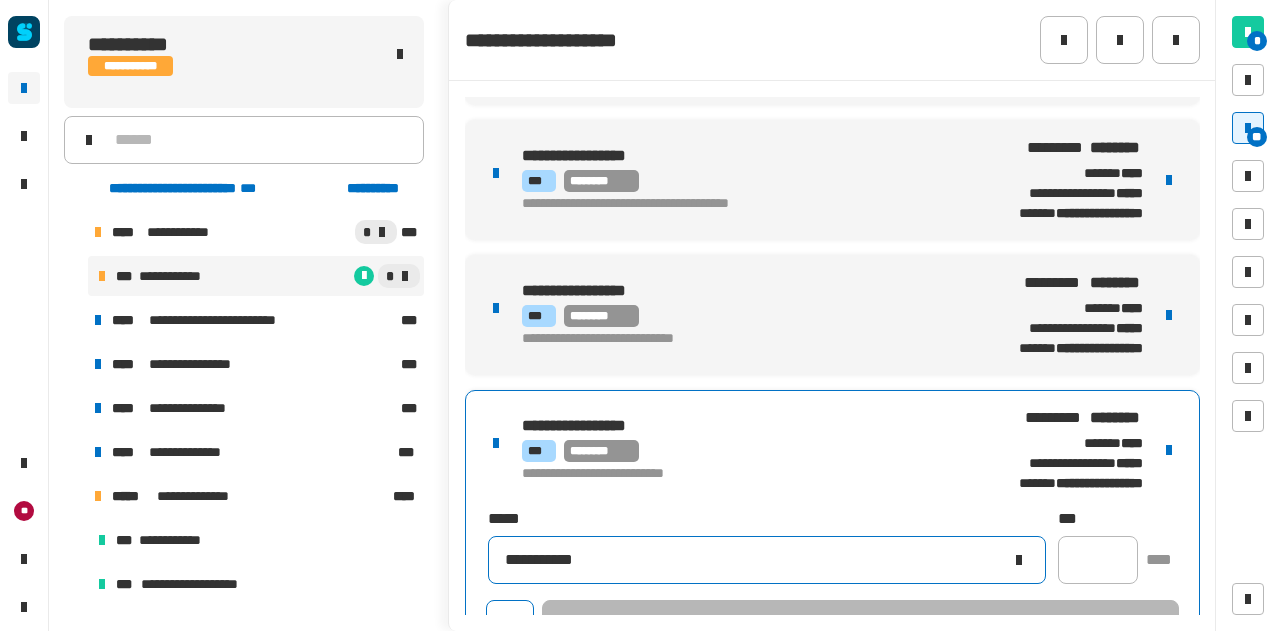 type on "**********" 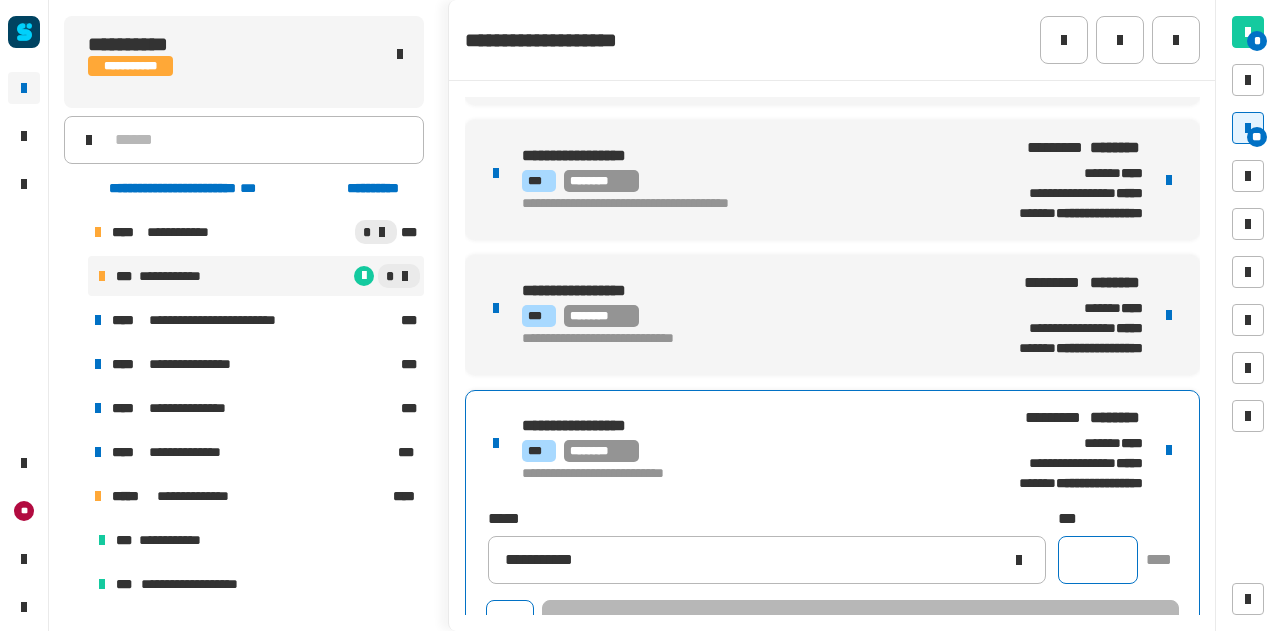 click 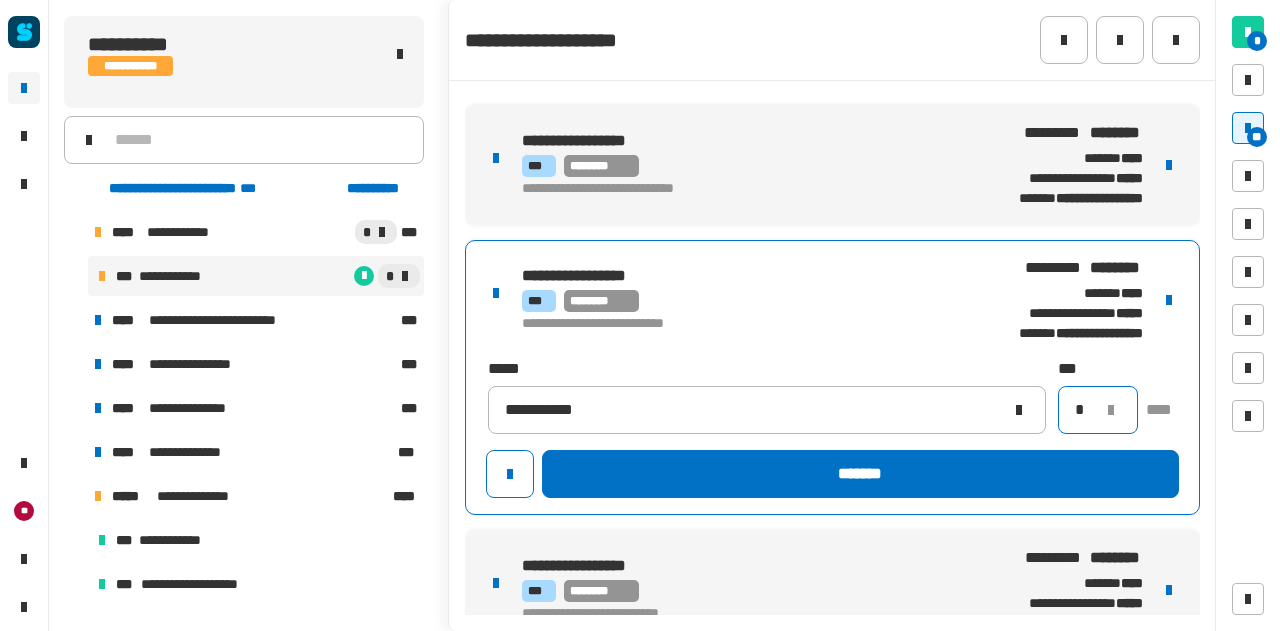 scroll, scrollTop: 704, scrollLeft: 0, axis: vertical 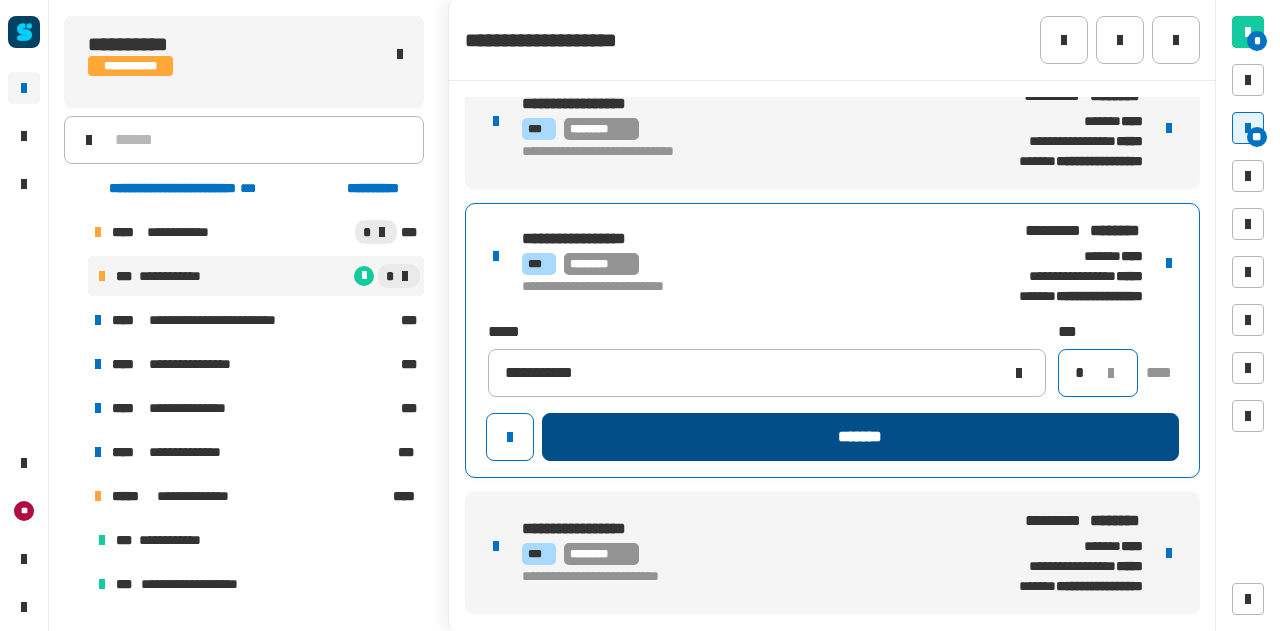 type on "*" 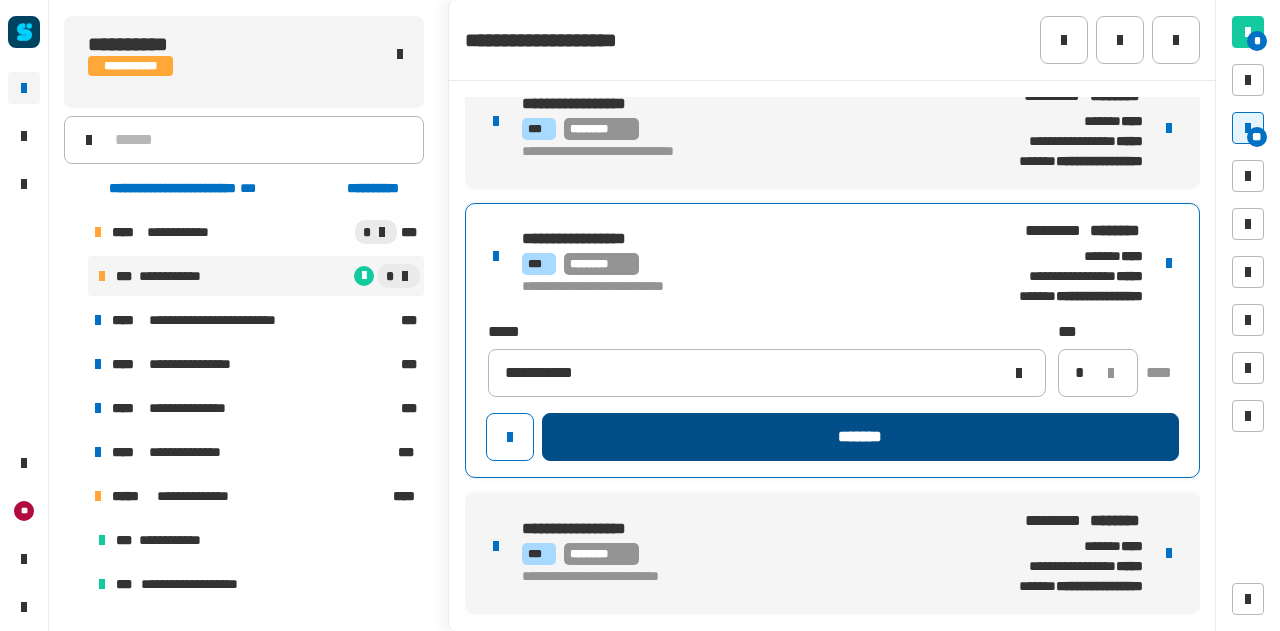 click on "*******" 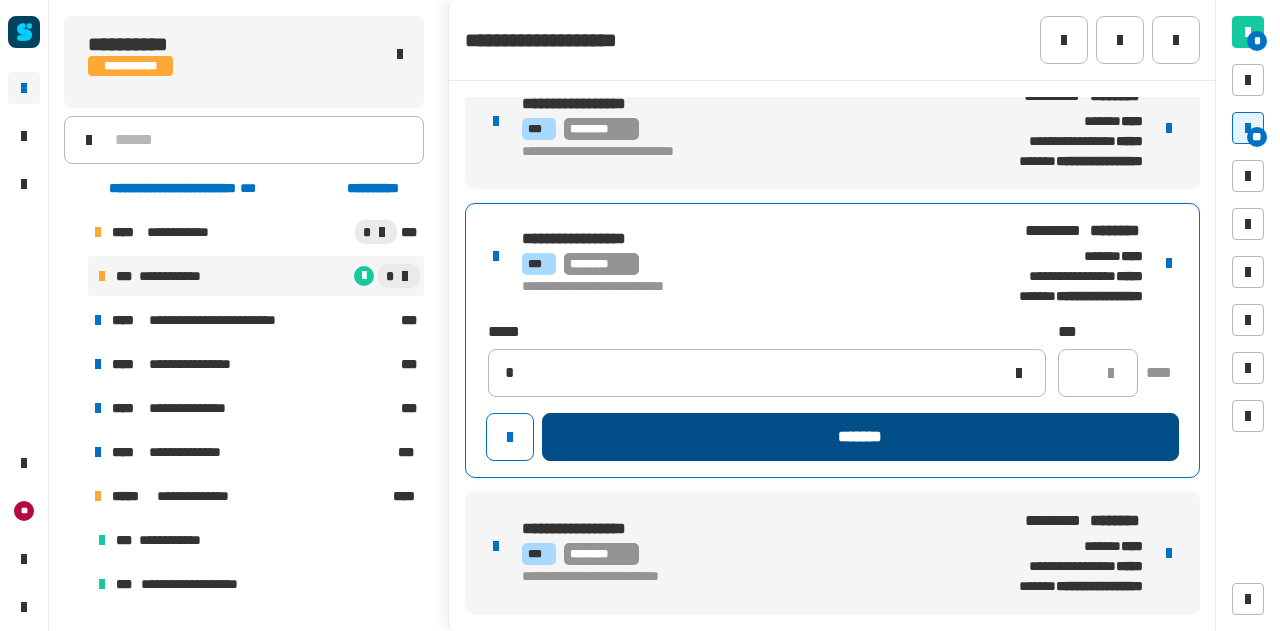 type 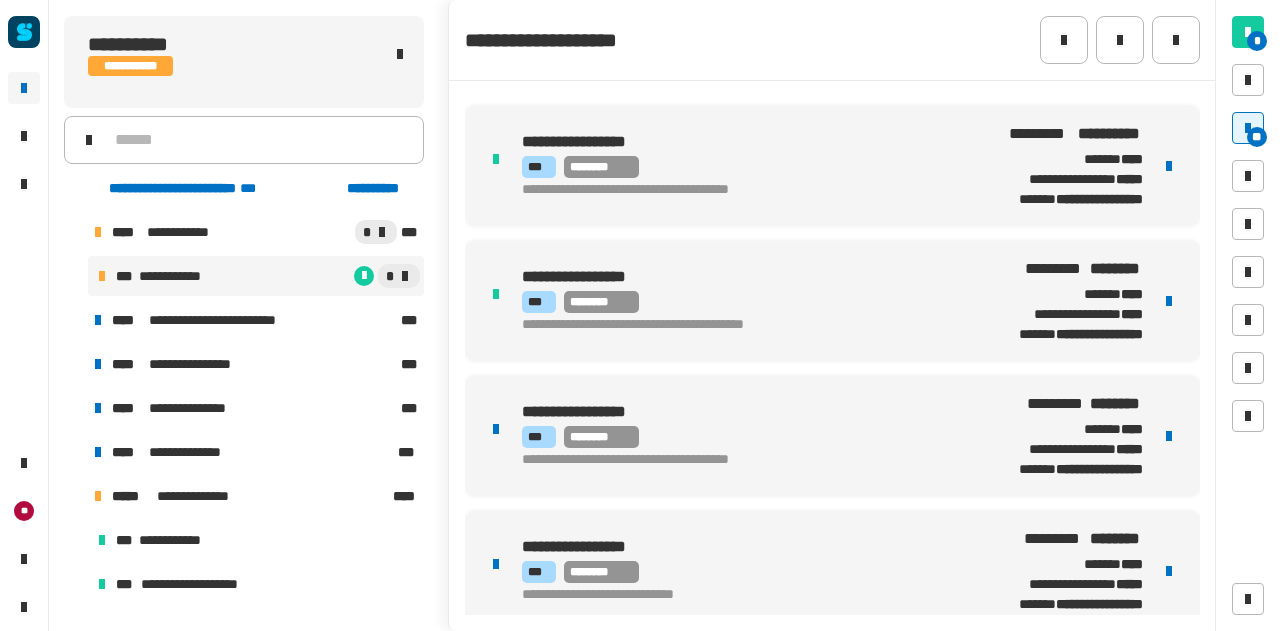 scroll, scrollTop: 187, scrollLeft: 0, axis: vertical 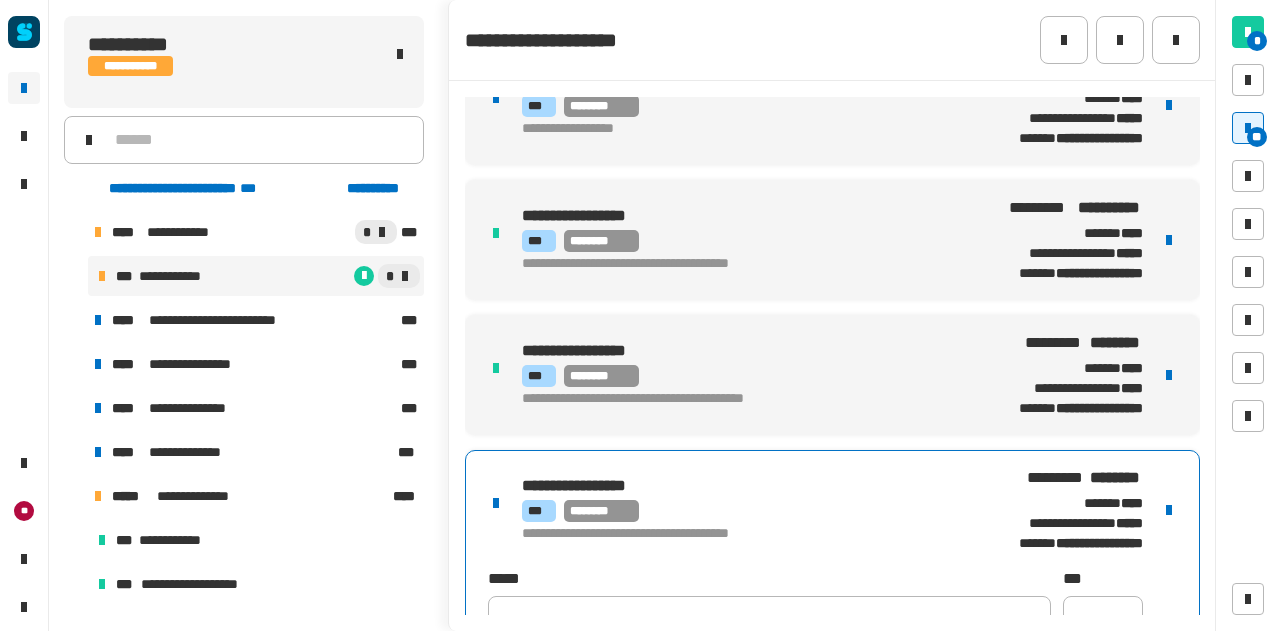 click on "**********" at bounding box center [743, 510] 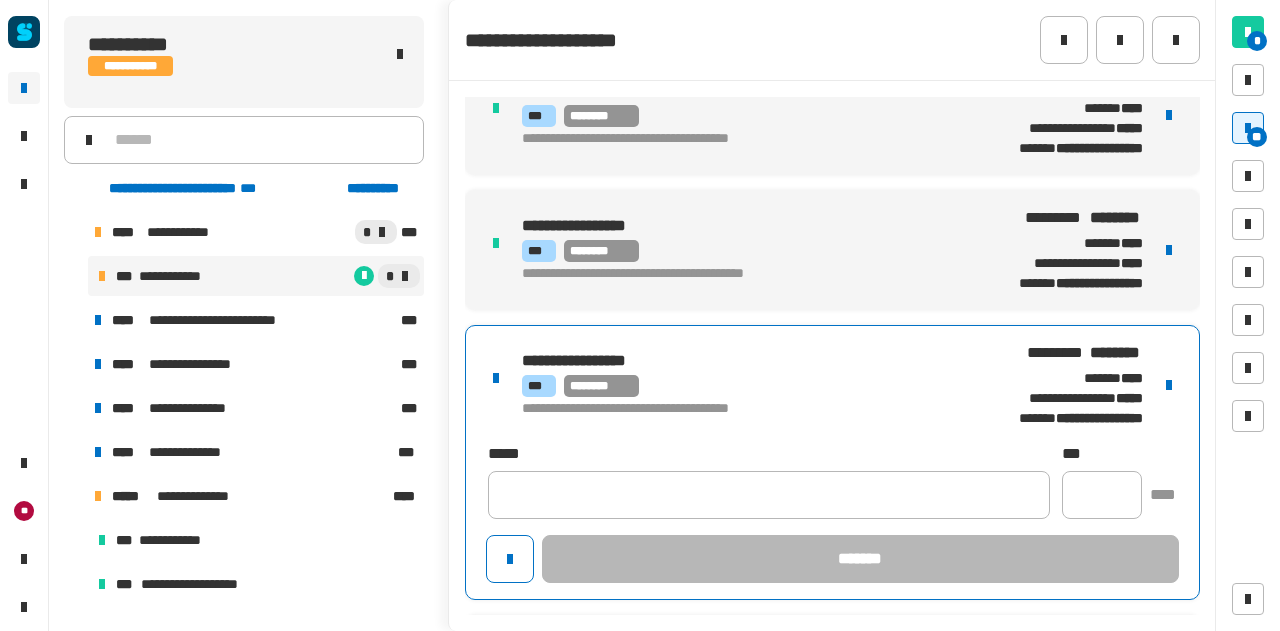 scroll, scrollTop: 326, scrollLeft: 0, axis: vertical 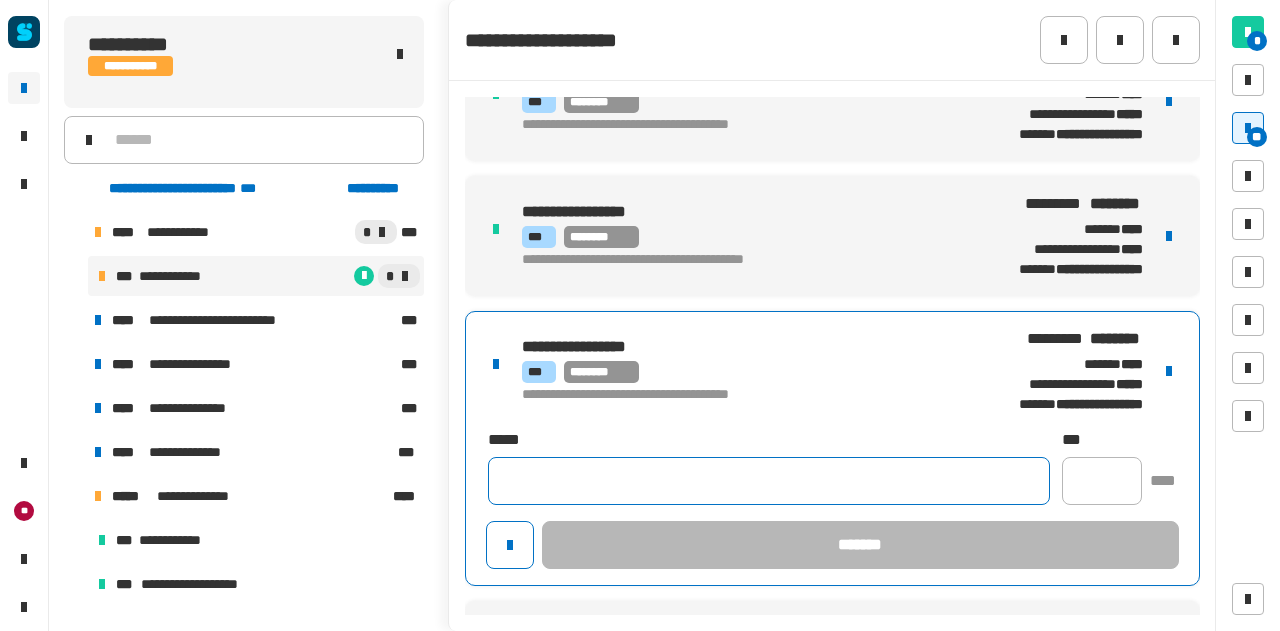 click 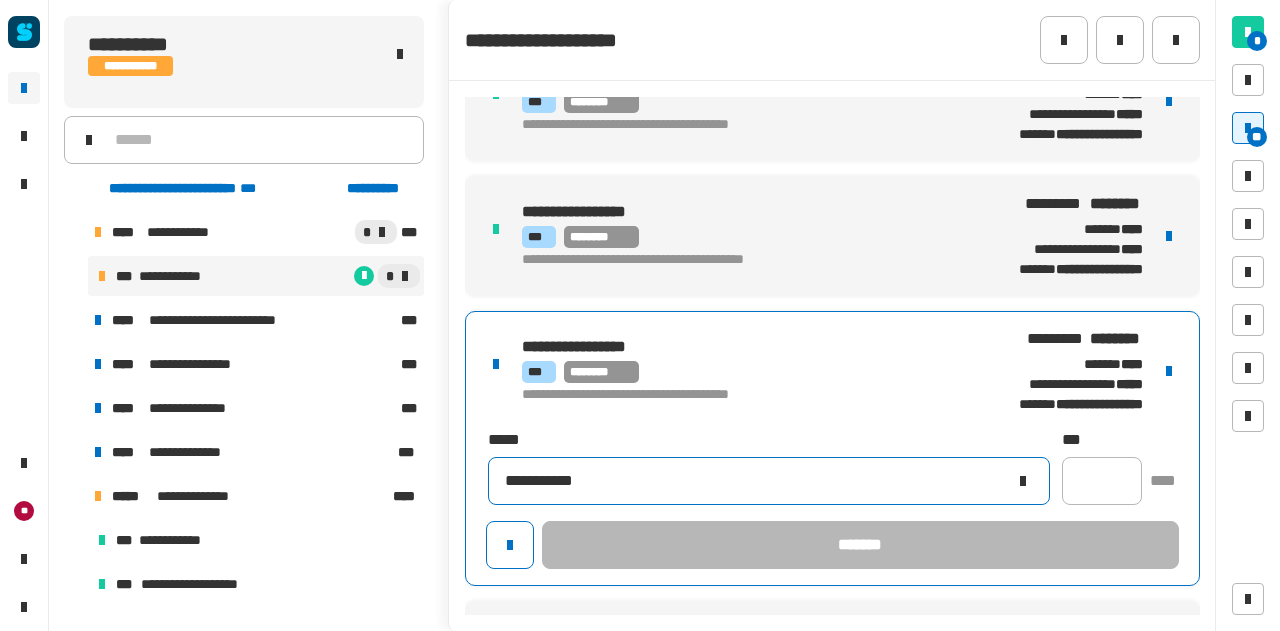 type on "**********" 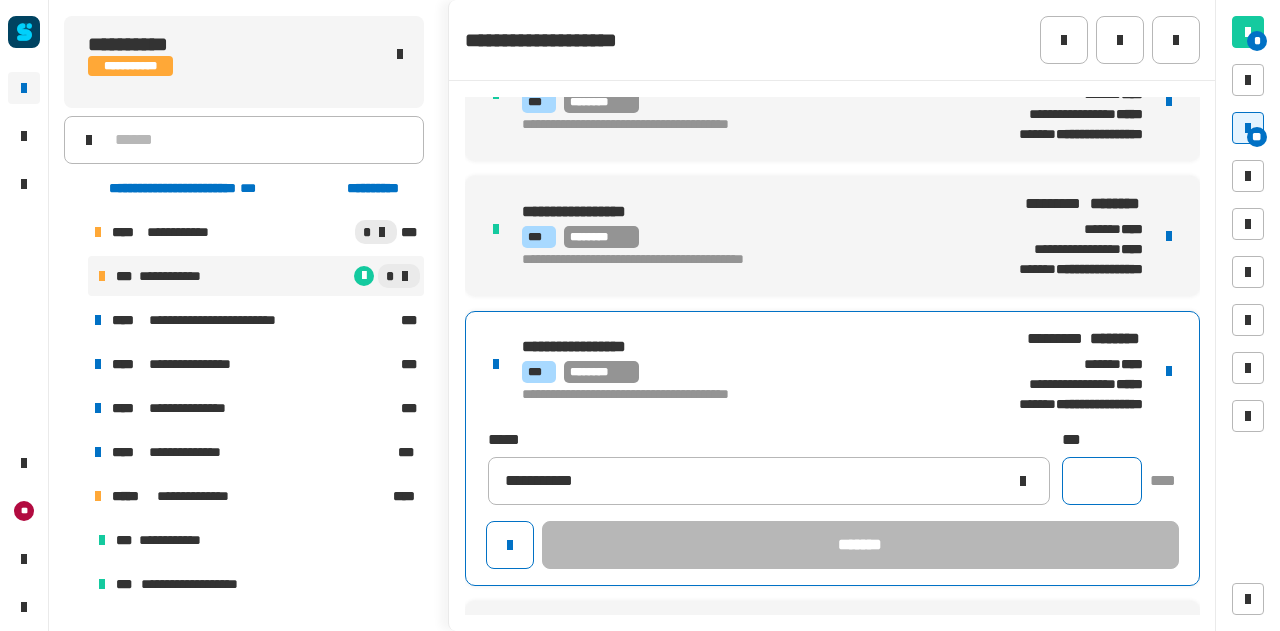 click 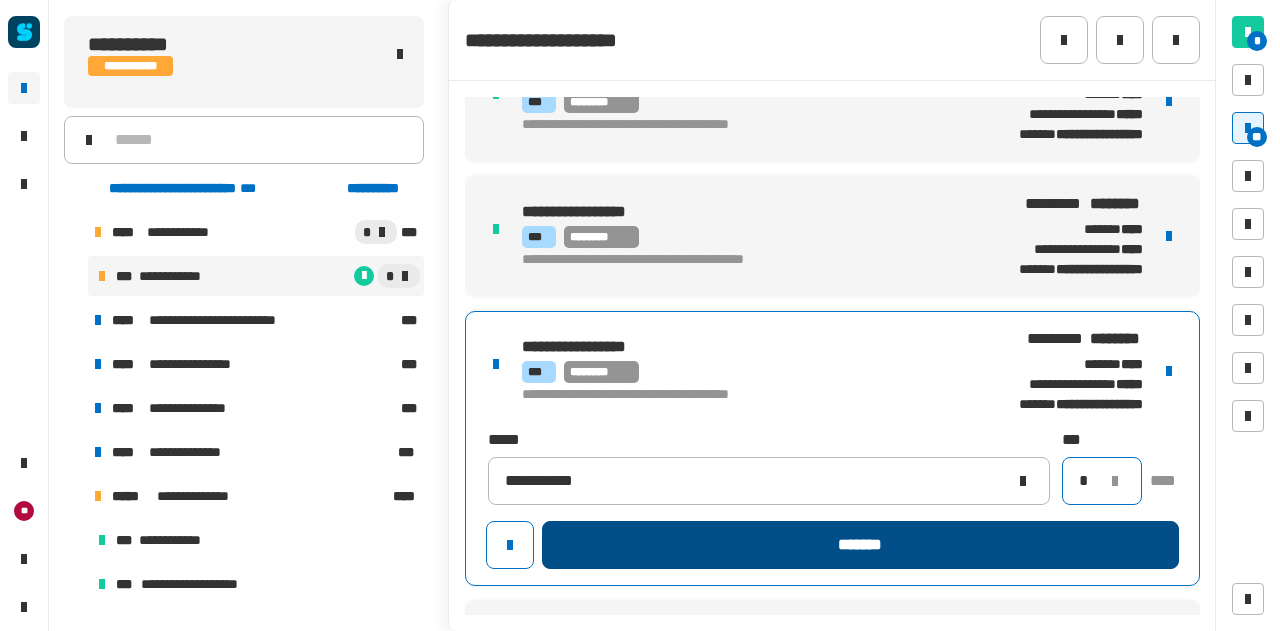 type on "*" 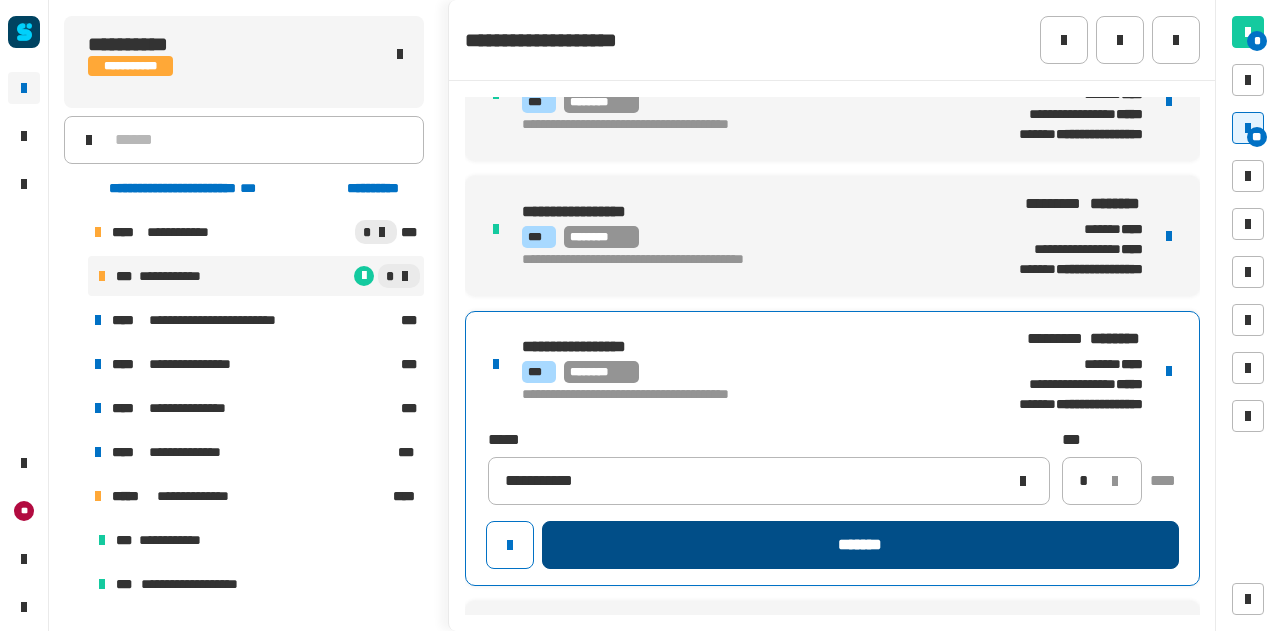 click on "*******" 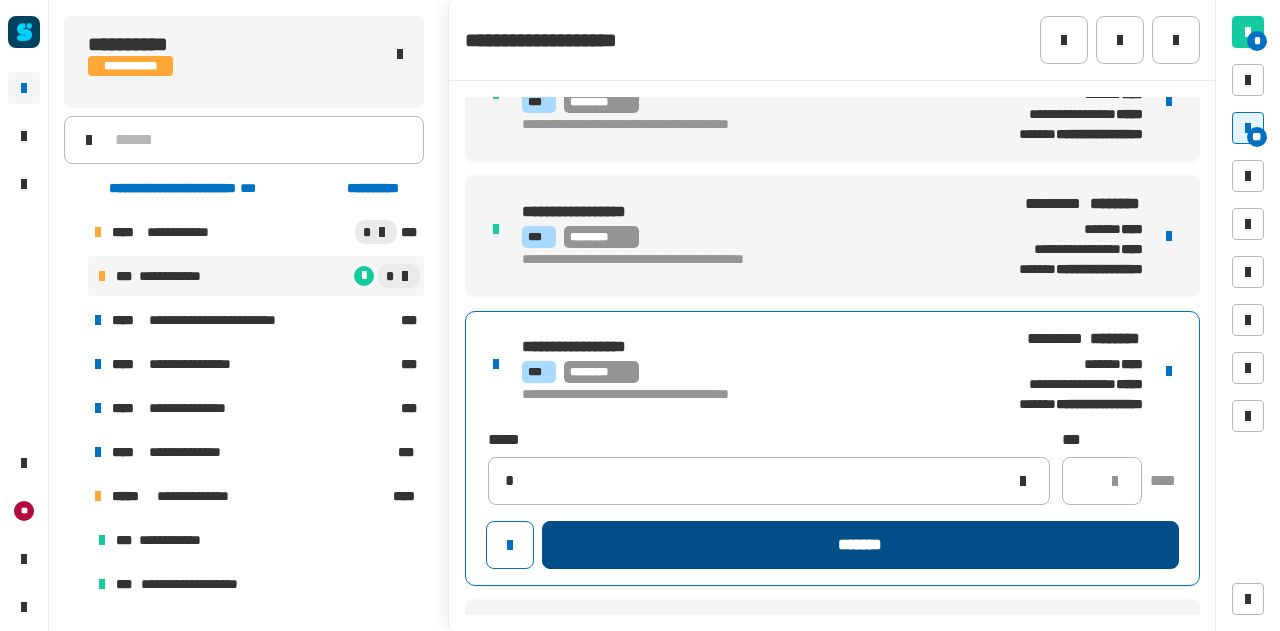 type 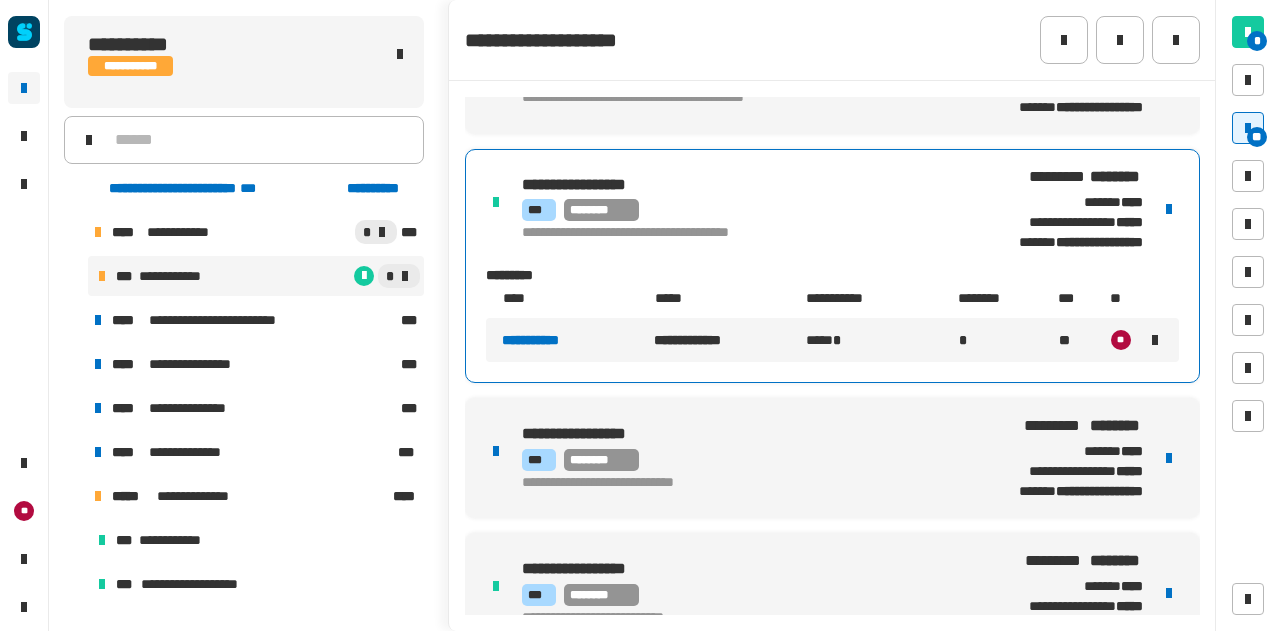 scroll, scrollTop: 514, scrollLeft: 0, axis: vertical 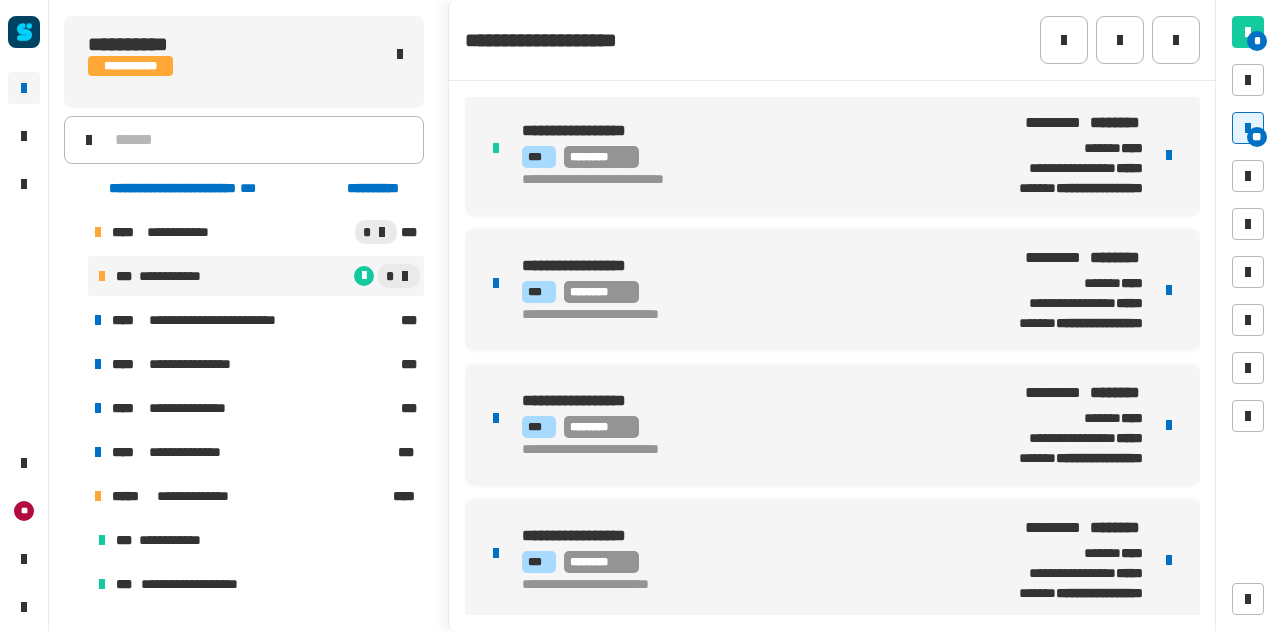 click at bounding box center [1169, 290] 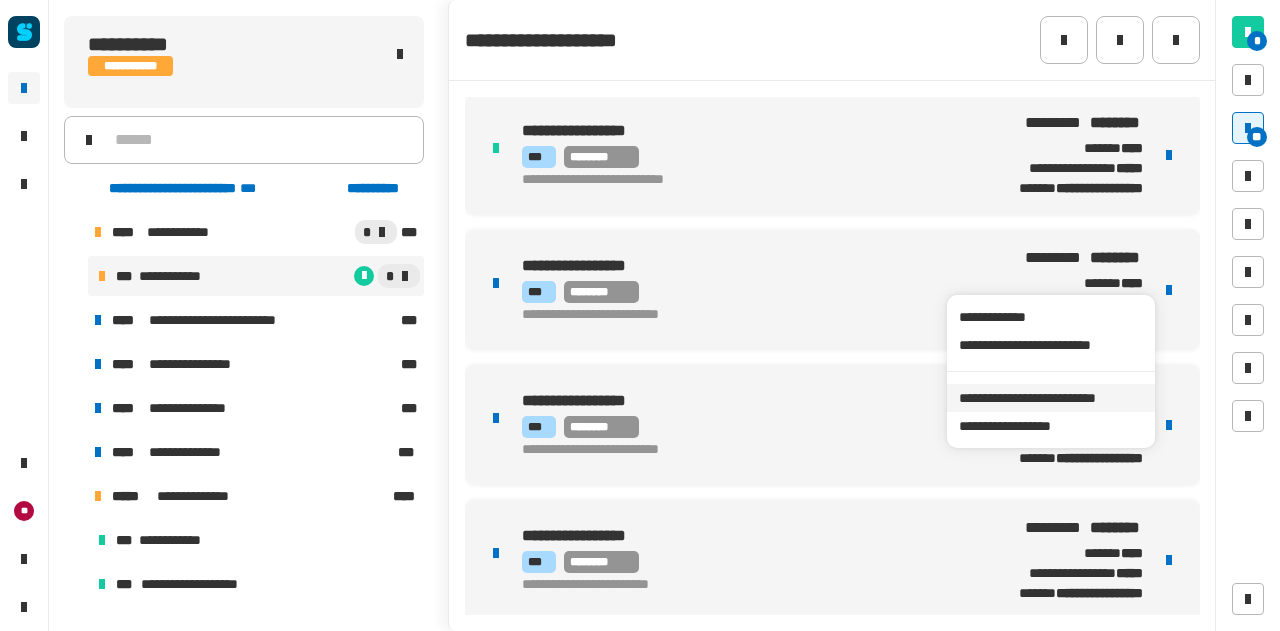 click on "**********" at bounding box center [1050, 398] 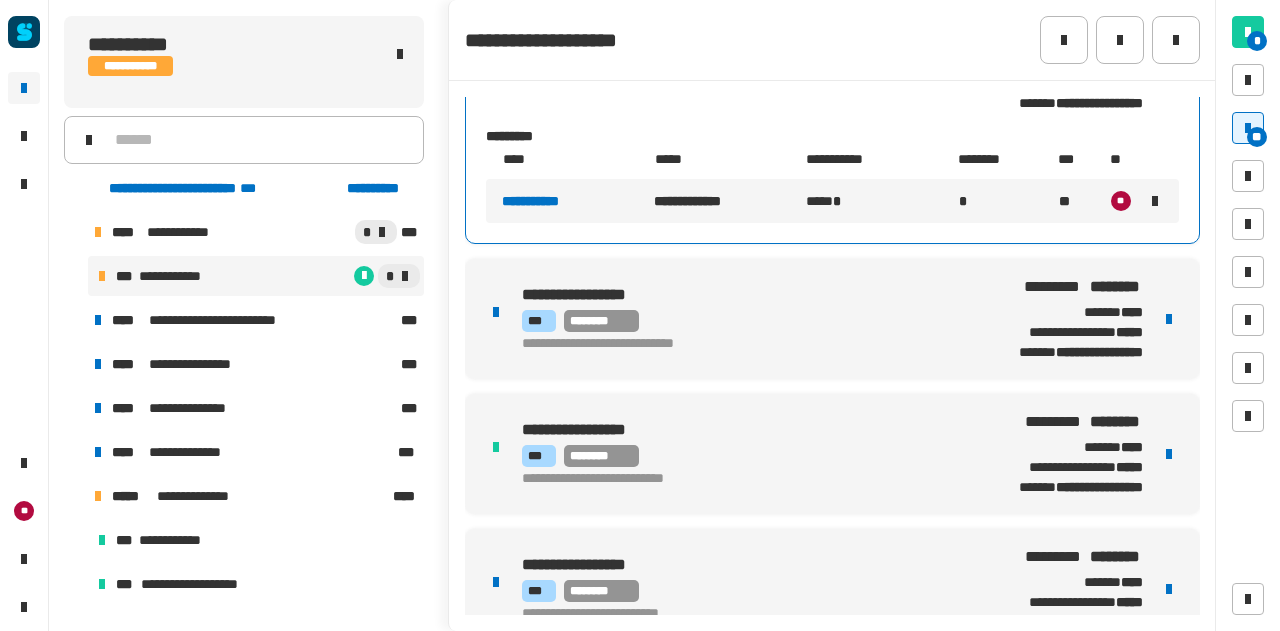 scroll, scrollTop: 136, scrollLeft: 0, axis: vertical 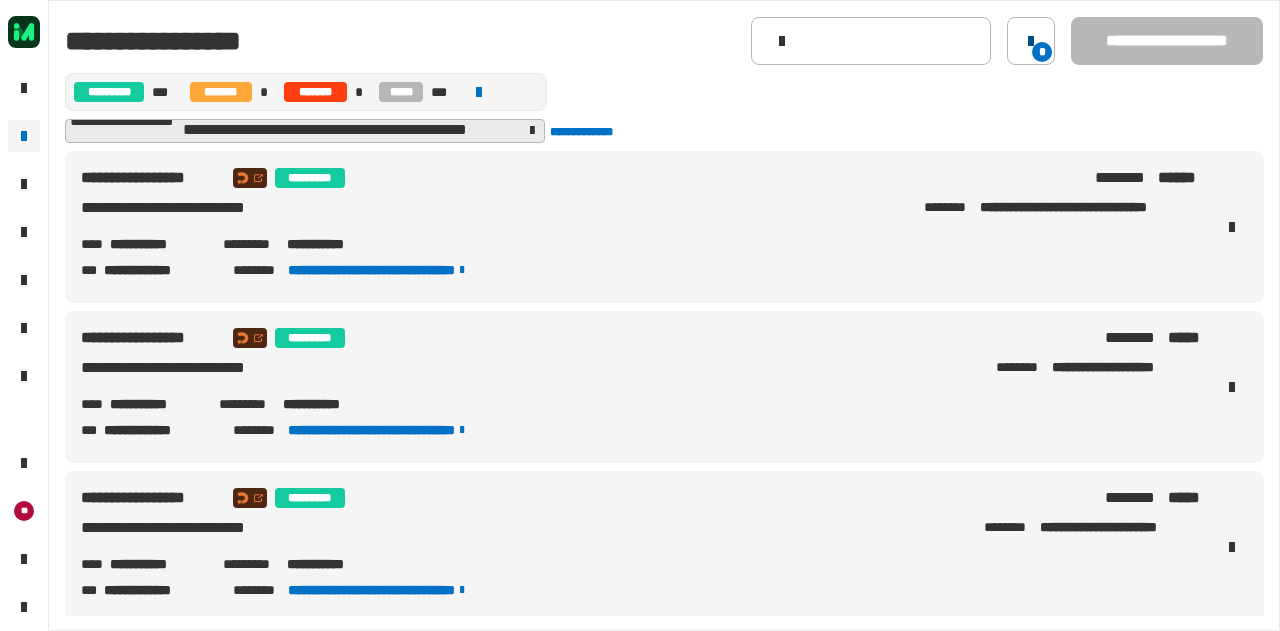 click on "*" 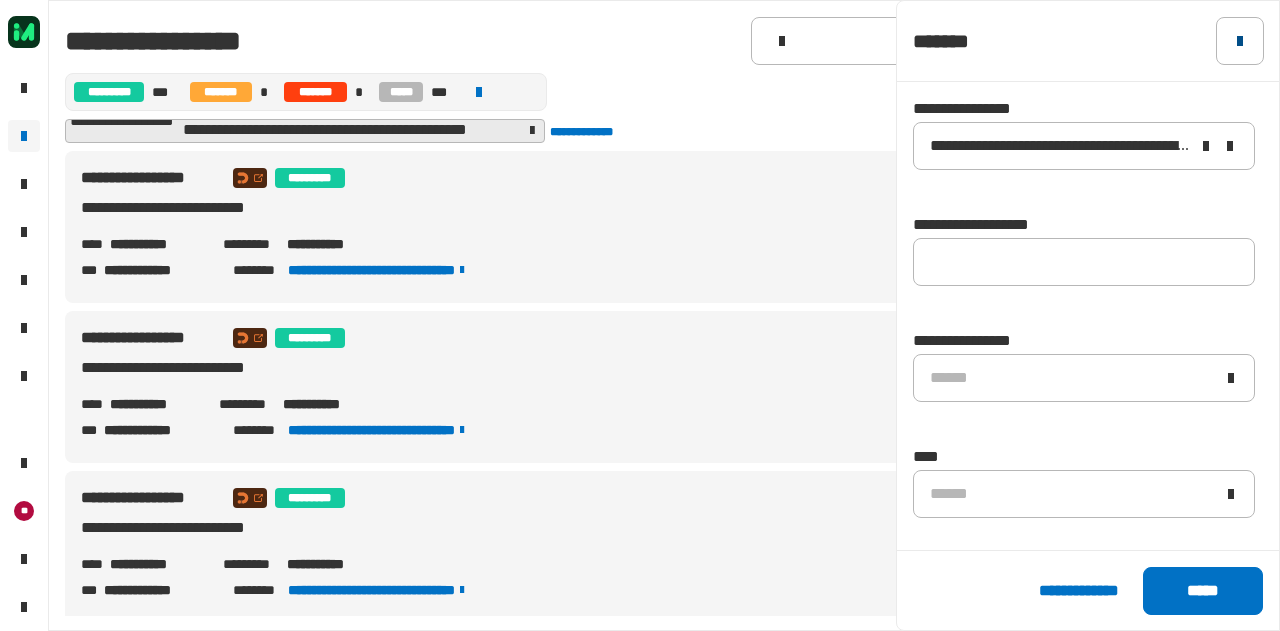 click 